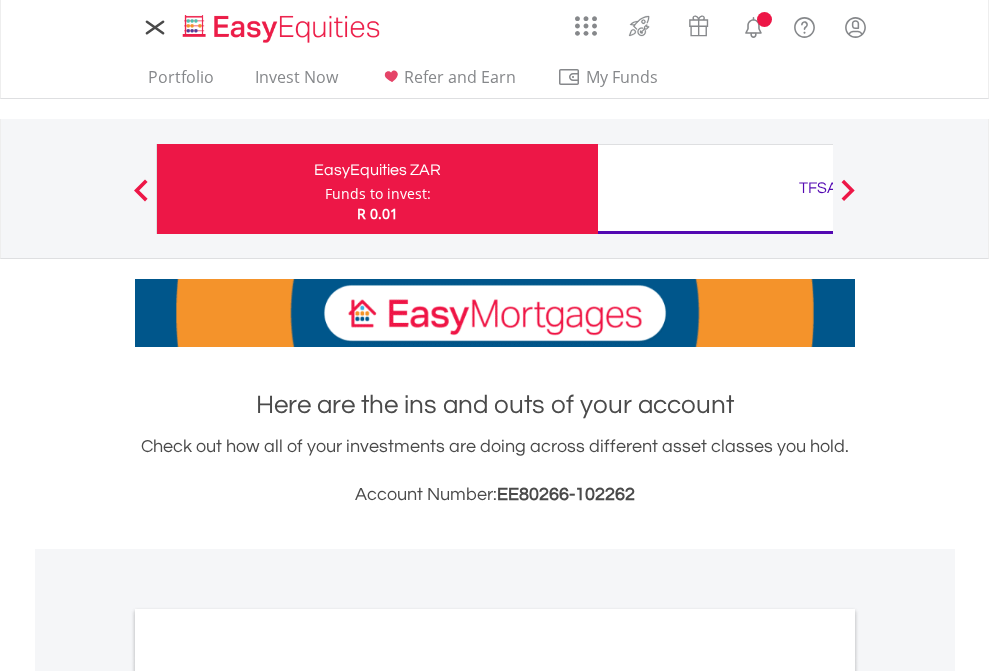scroll, scrollTop: 0, scrollLeft: 0, axis: both 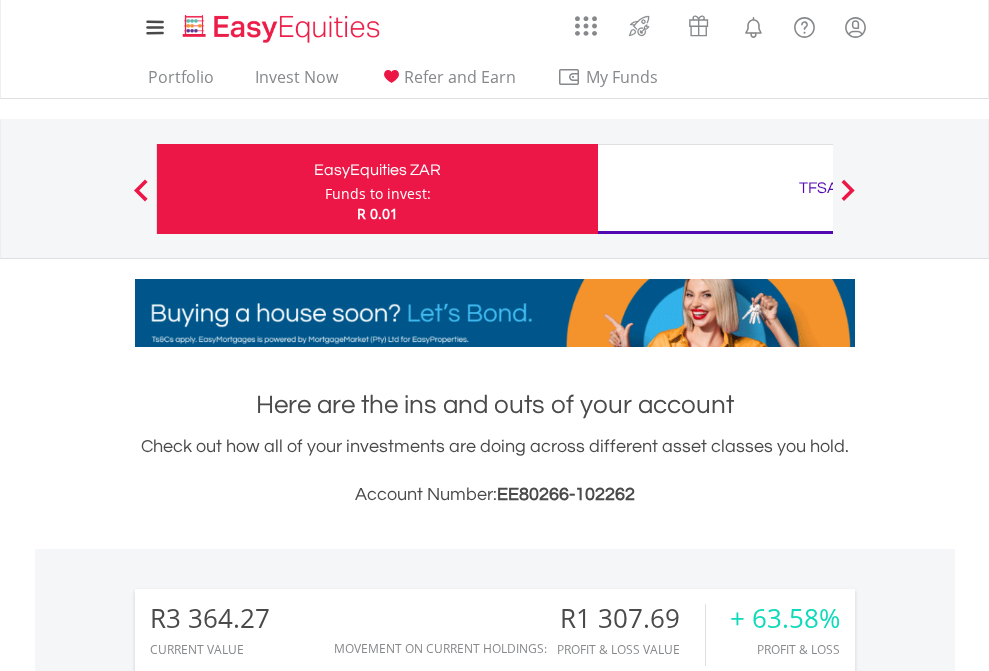 click on "Funds to invest:" at bounding box center [378, 194] 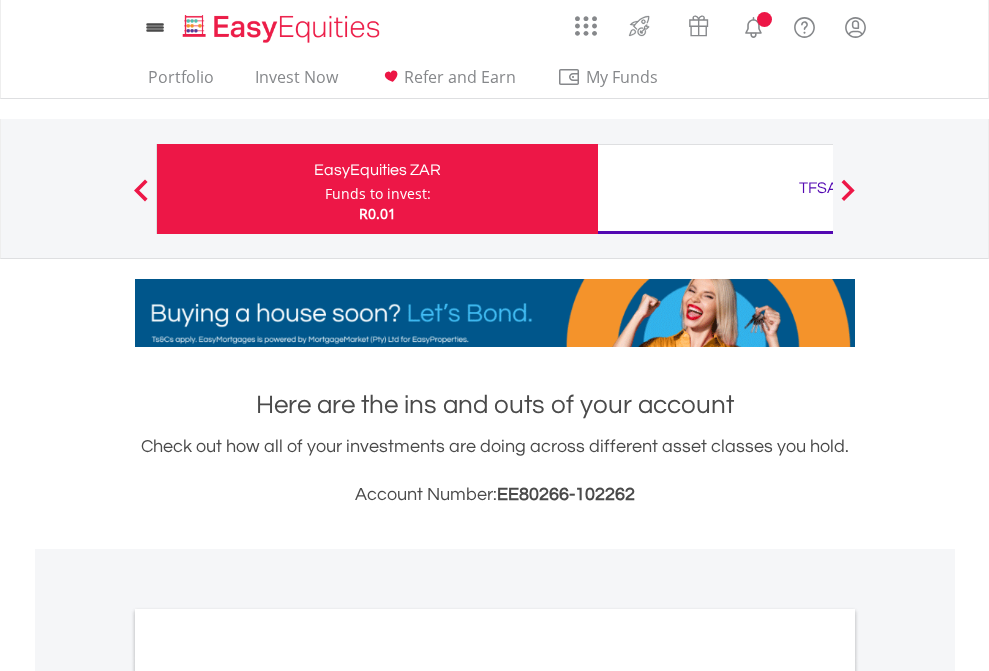 scroll, scrollTop: 0, scrollLeft: 0, axis: both 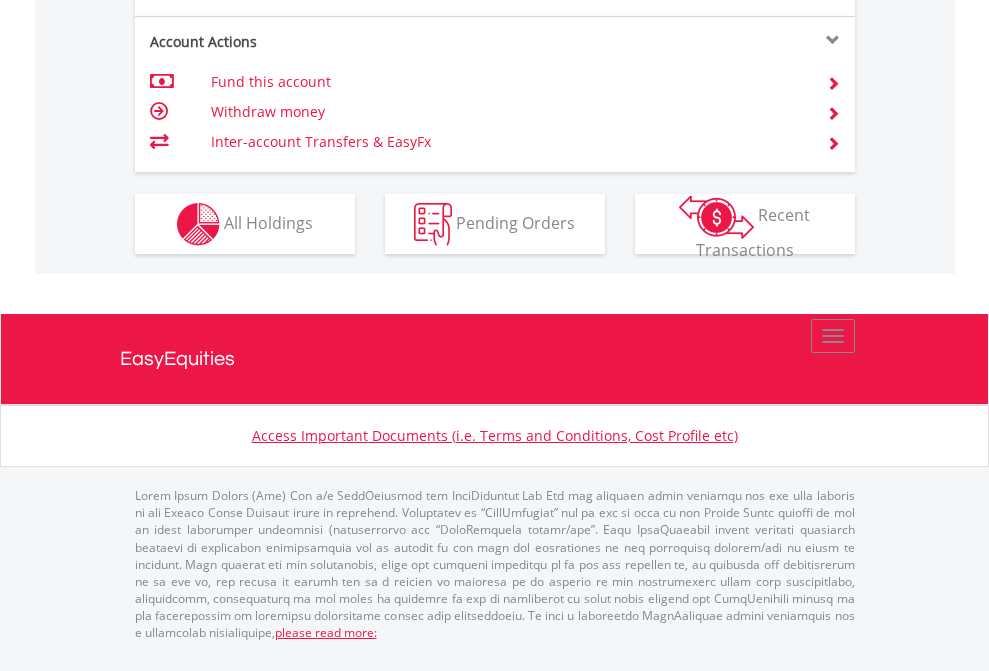 click on "Investment types" at bounding box center (706, -337) 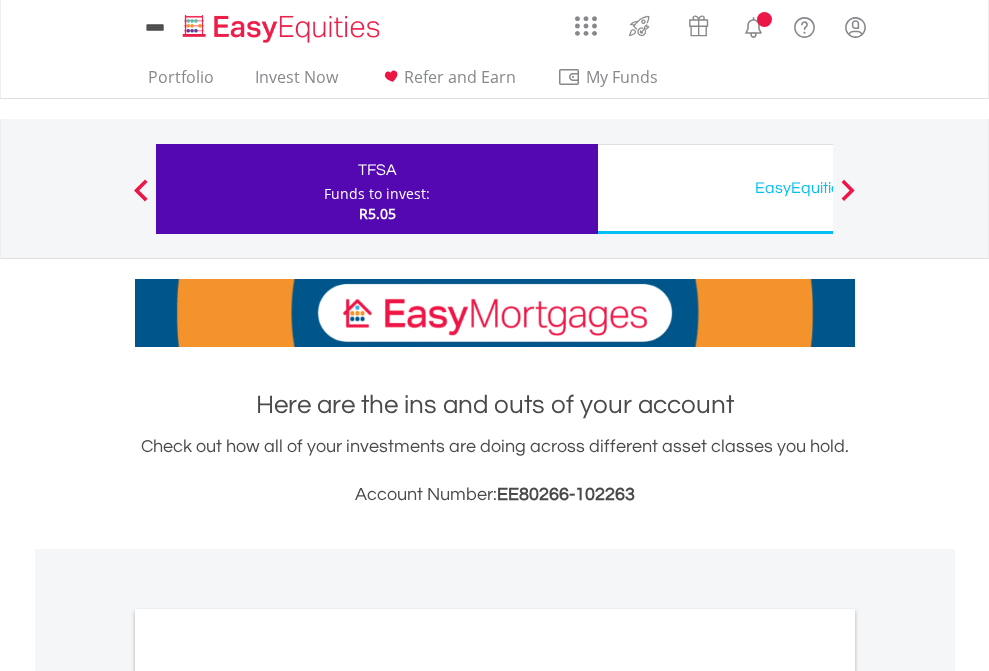 scroll, scrollTop: 0, scrollLeft: 0, axis: both 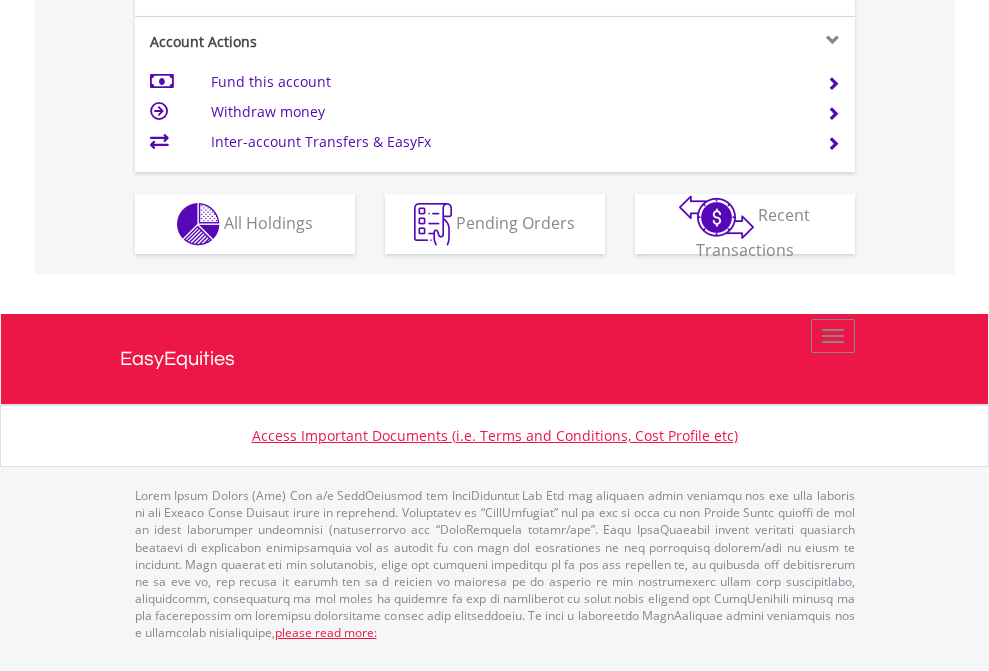 click on "Investment types" at bounding box center [706, -337] 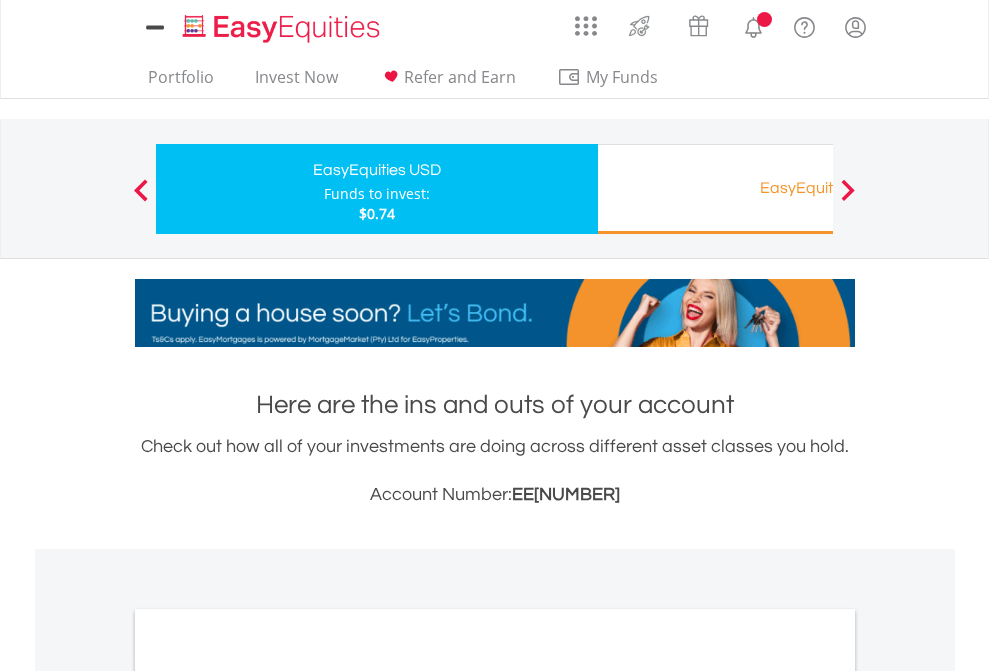 scroll, scrollTop: 0, scrollLeft: 0, axis: both 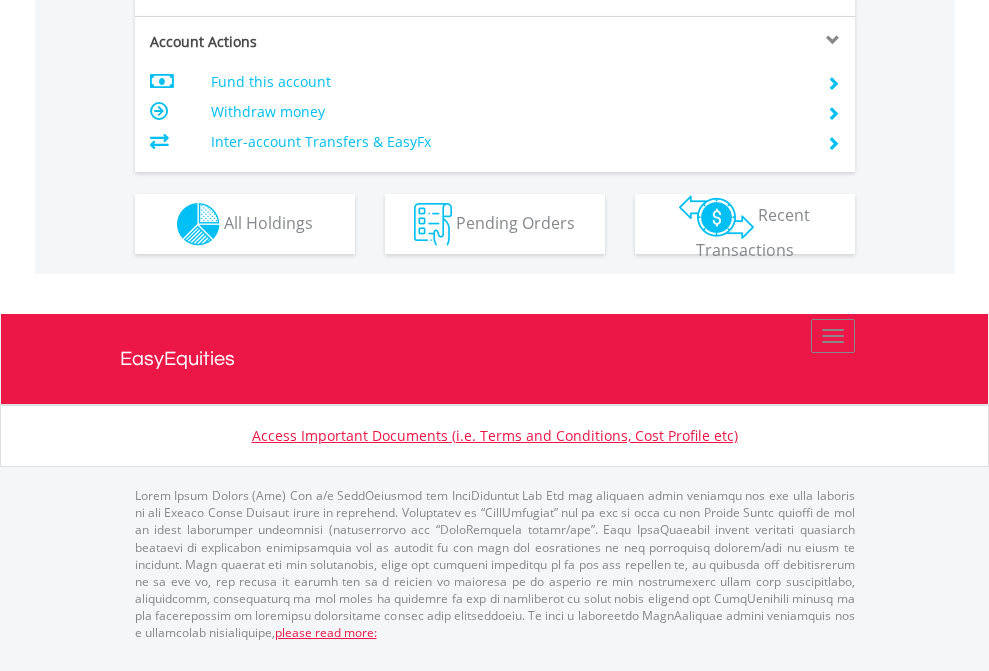 click on "Investment types" at bounding box center [706, -337] 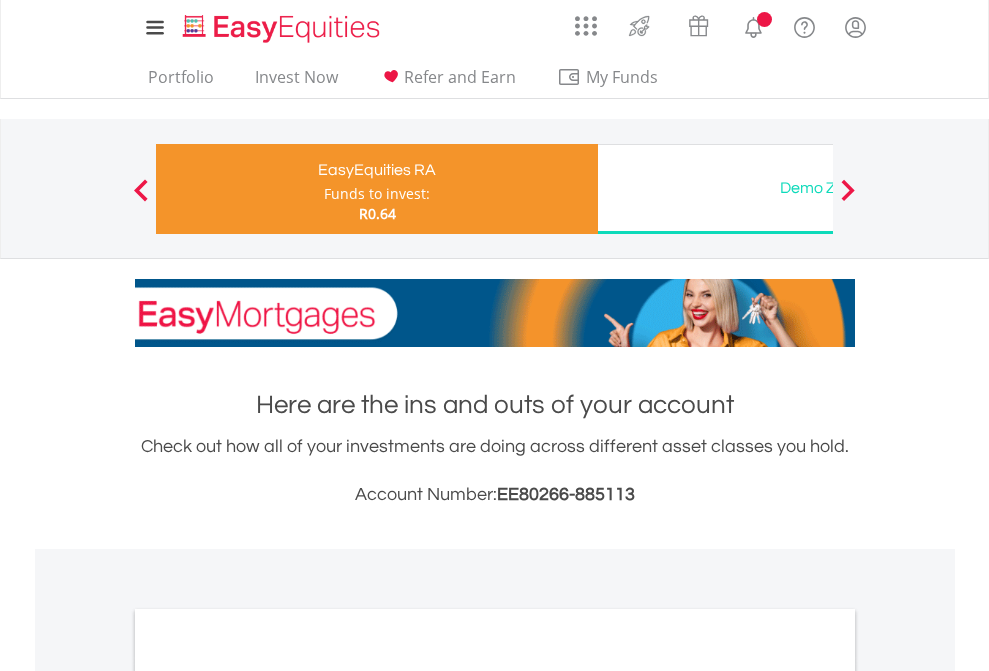 scroll, scrollTop: 0, scrollLeft: 0, axis: both 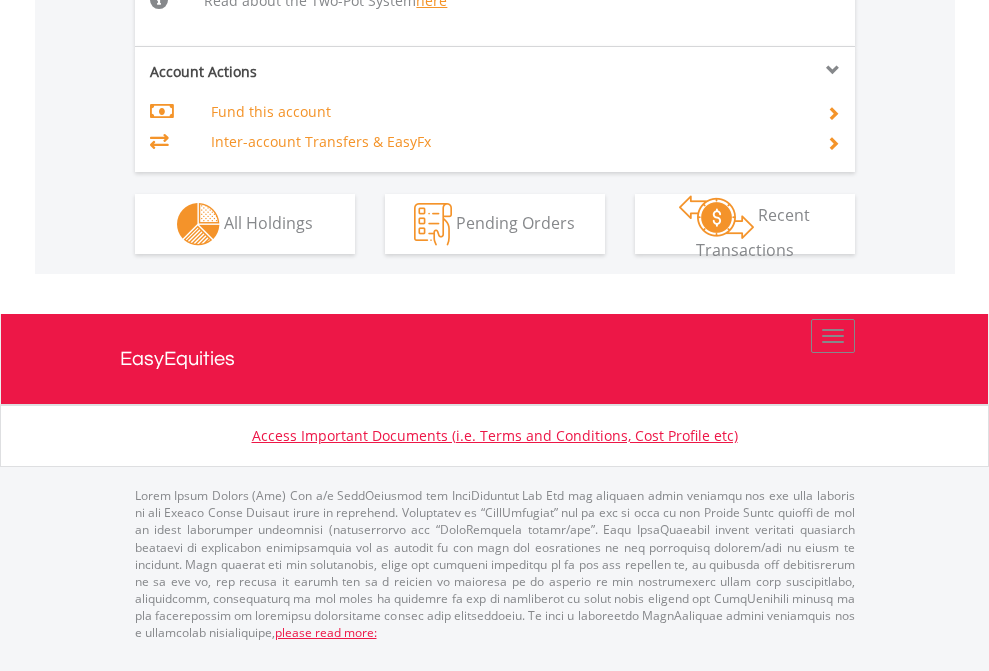 click on "Investment types" at bounding box center (706, -518) 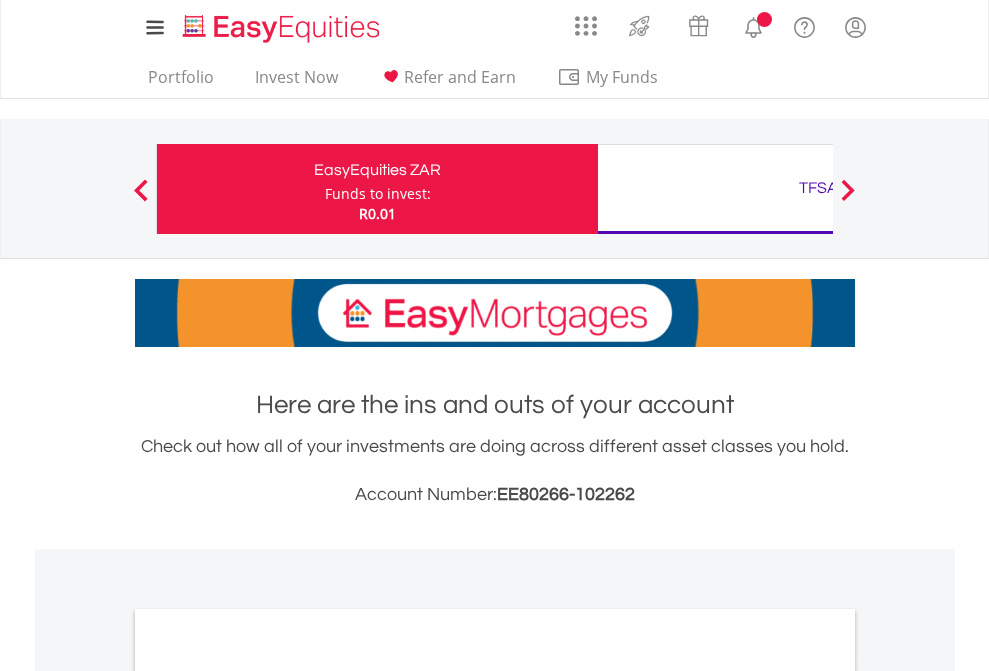 scroll, scrollTop: 1202, scrollLeft: 0, axis: vertical 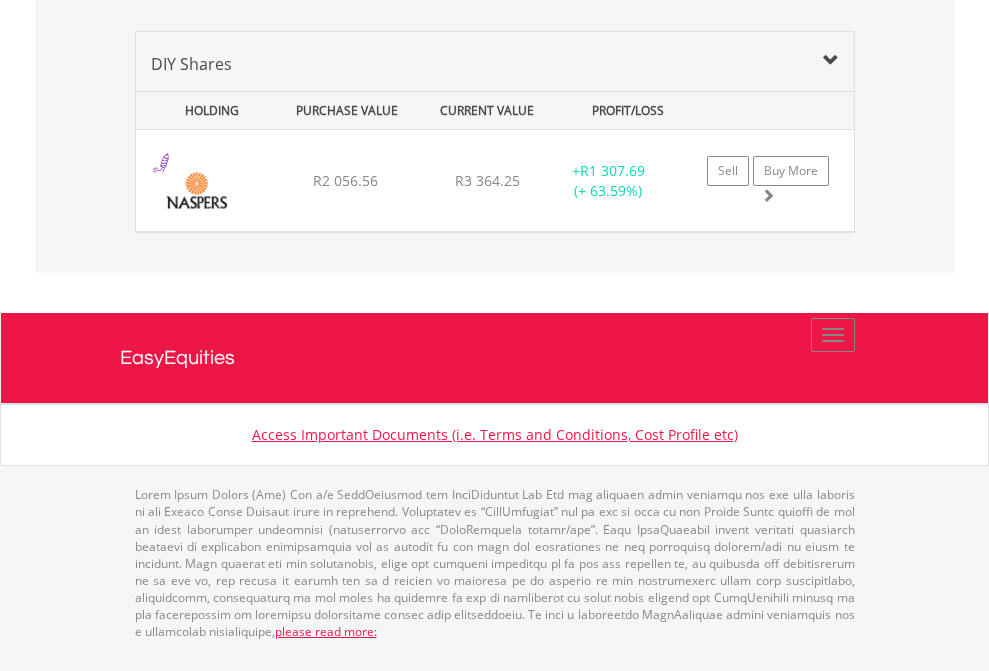 click on "TFSA" at bounding box center [818, -1339] 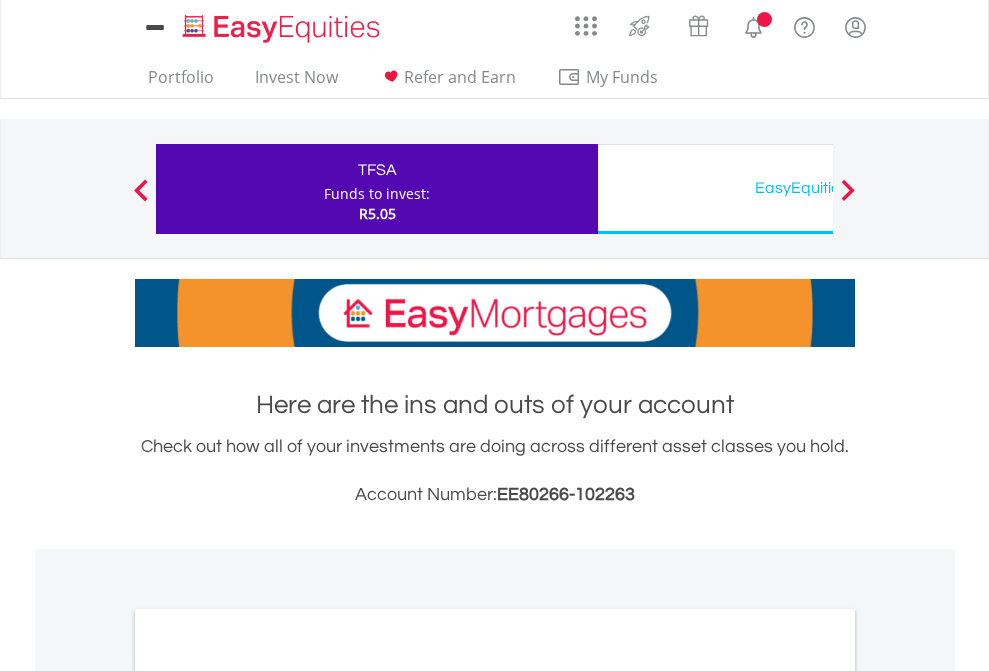 scroll, scrollTop: 0, scrollLeft: 0, axis: both 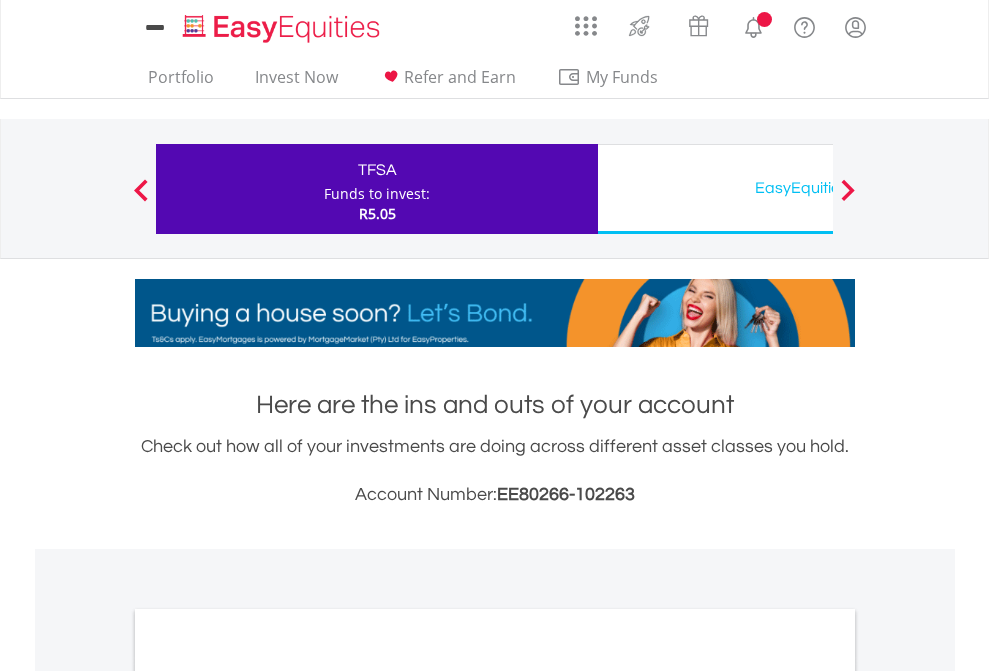 click on "All Holdings" at bounding box center (268, 1096) 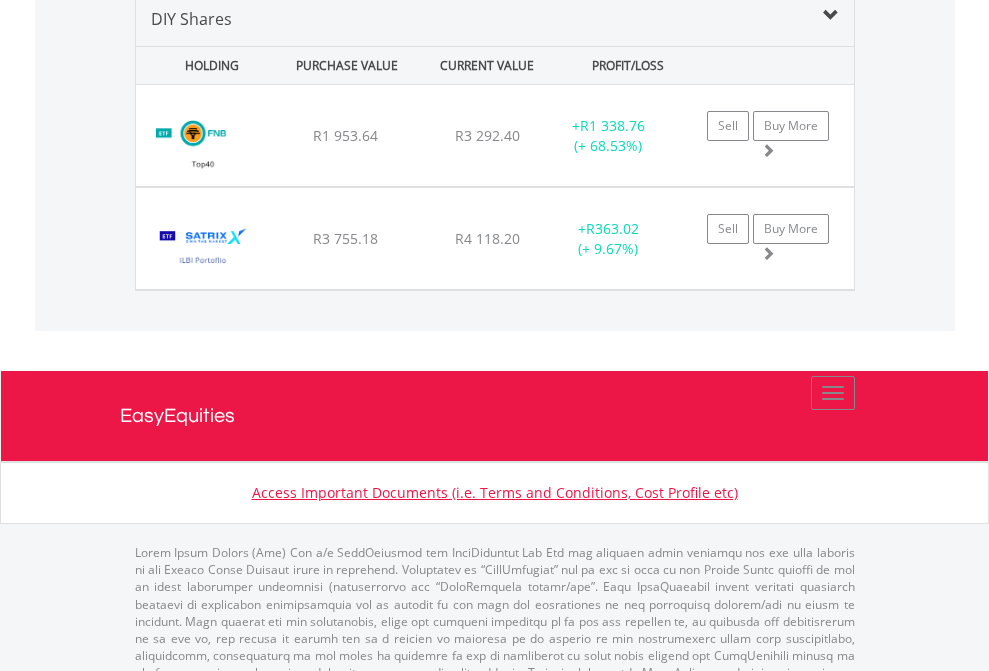 scroll, scrollTop: 1933, scrollLeft: 0, axis: vertical 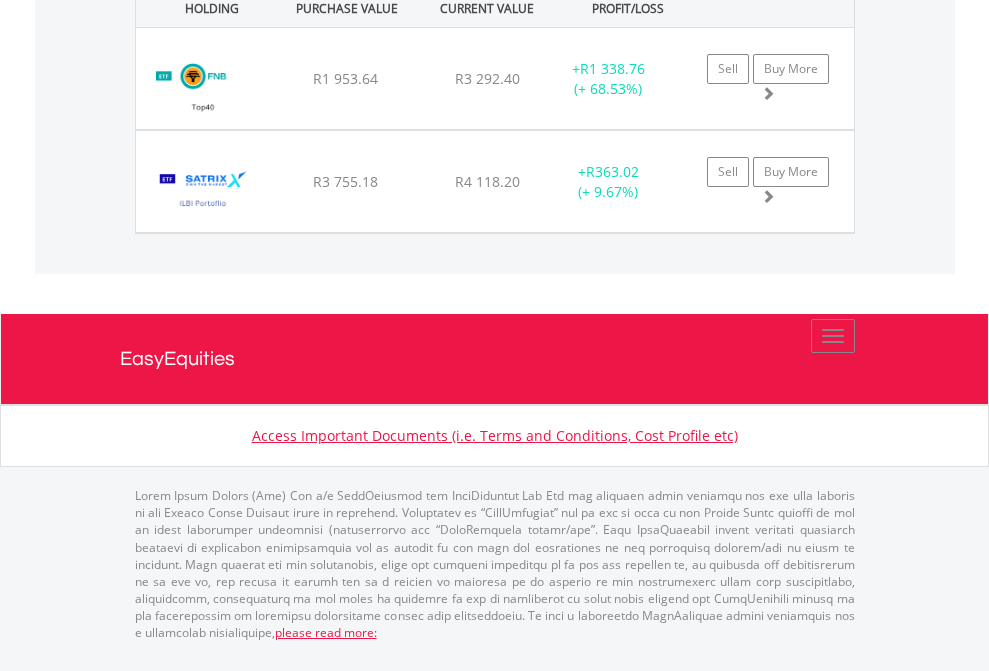 click on "EasyEquities USD" at bounding box center [818, -1071] 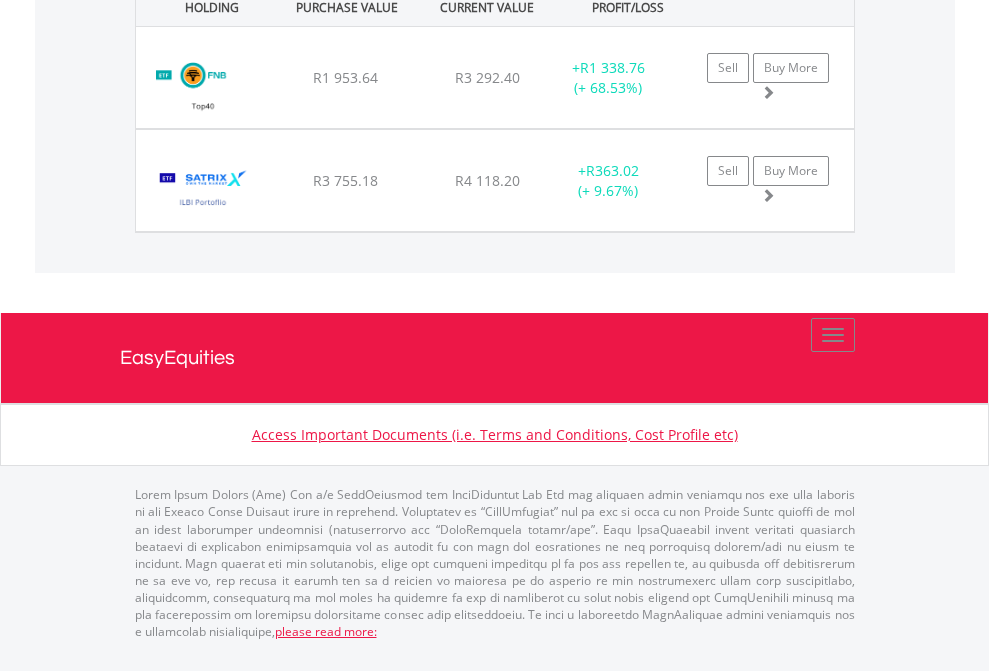 scroll, scrollTop: 144, scrollLeft: 0, axis: vertical 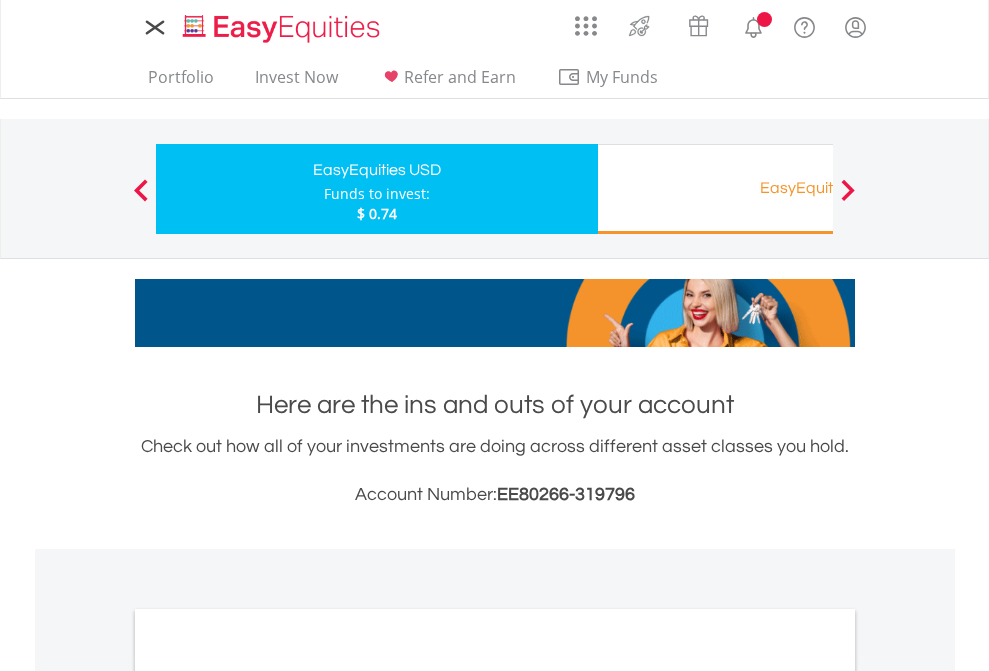 click on "All Holdings" at bounding box center [268, 1096] 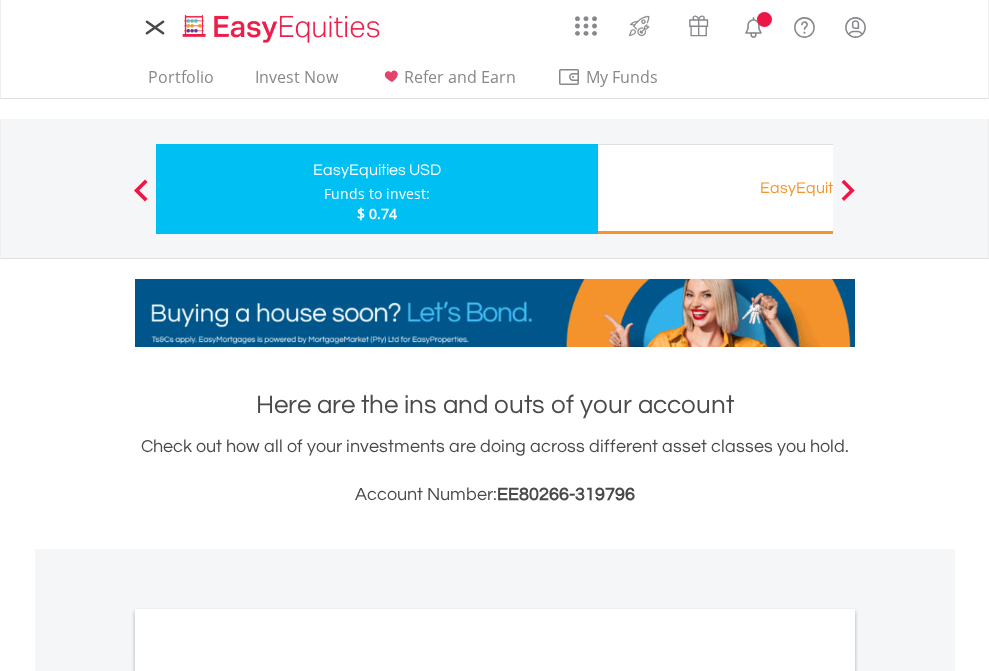 scroll, scrollTop: 1493, scrollLeft: 0, axis: vertical 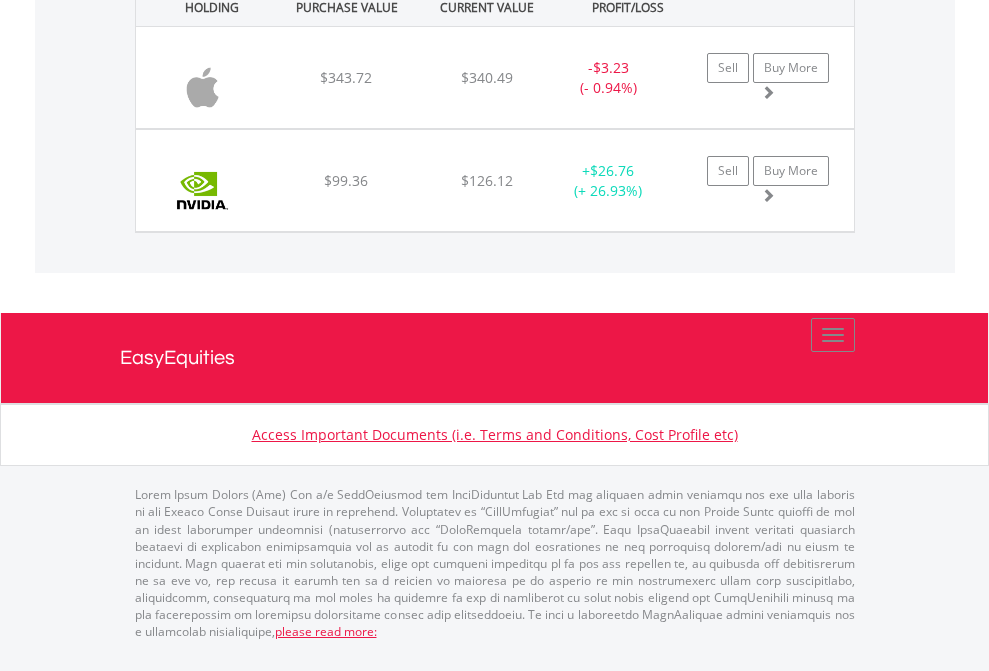 click on "EasyEquities RA" at bounding box center (818, -1442) 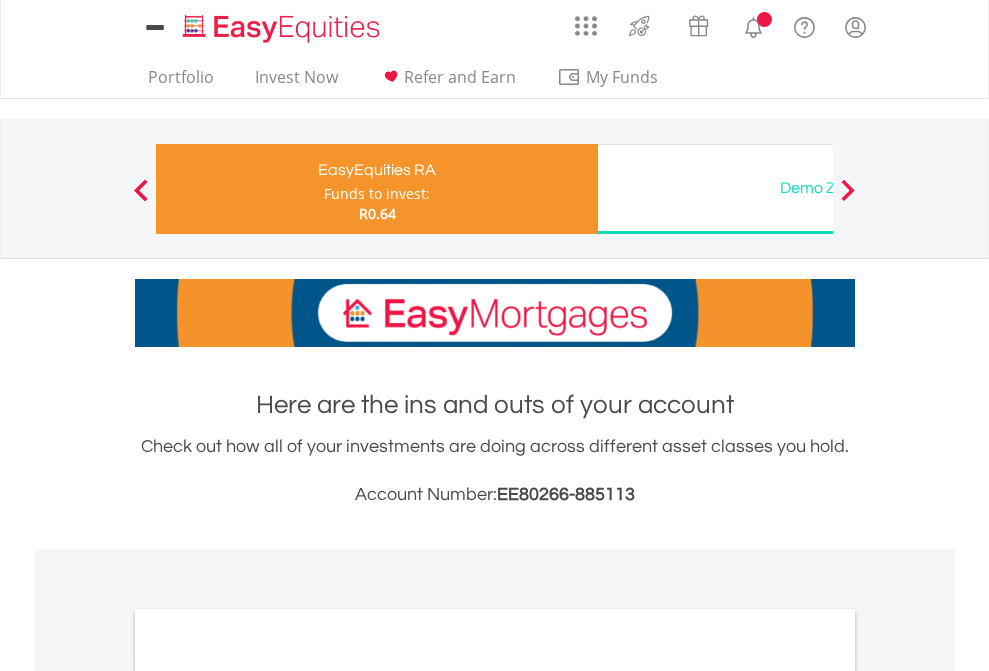 scroll, scrollTop: 1202, scrollLeft: 0, axis: vertical 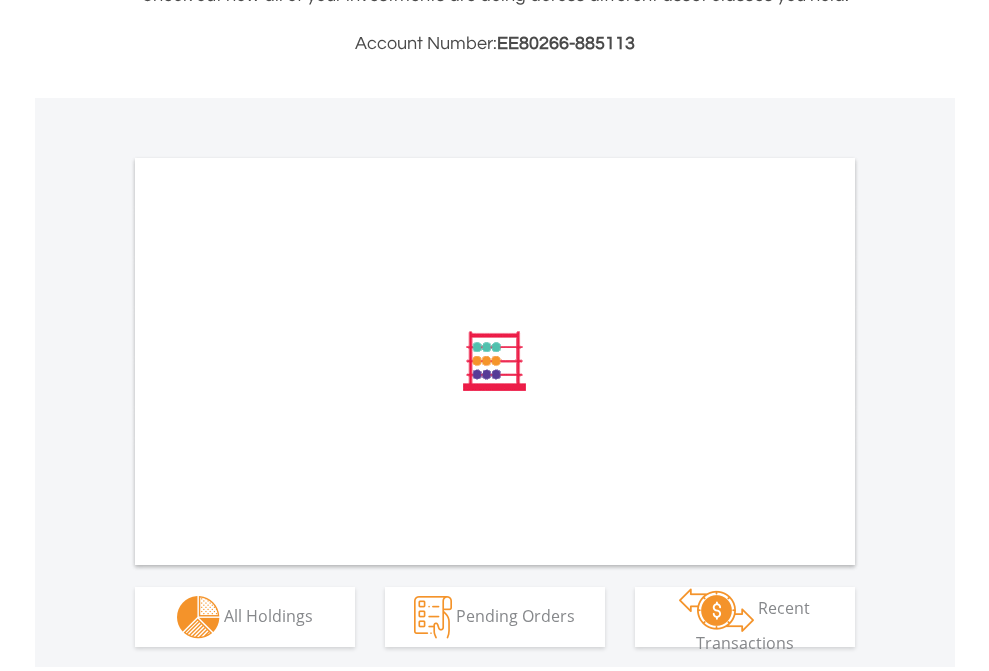 click on "All Holdings" at bounding box center (268, 615) 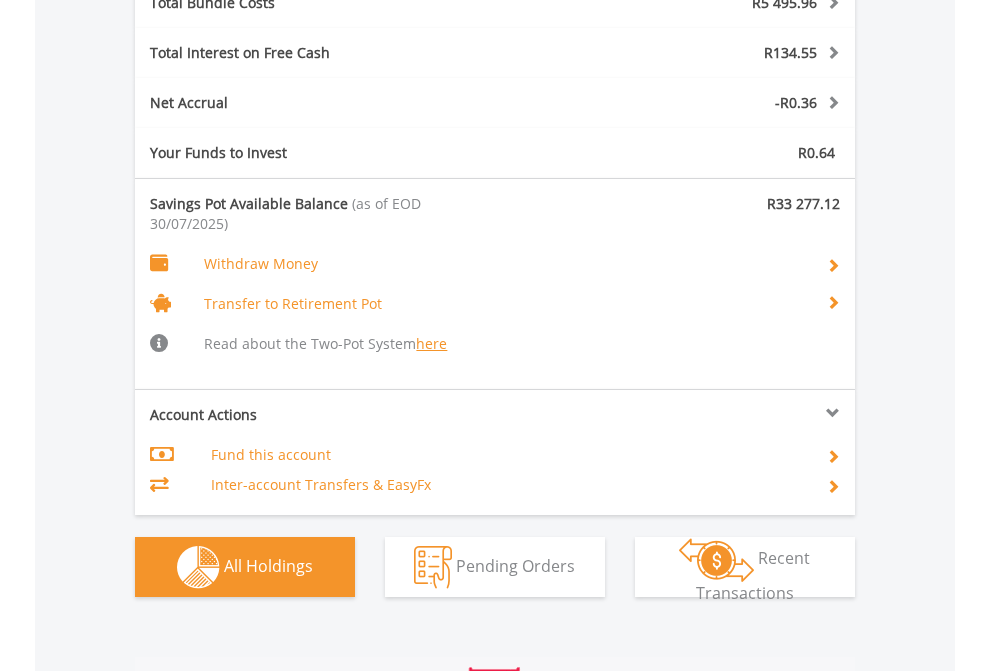 scroll, scrollTop: 999808, scrollLeft: 999687, axis: both 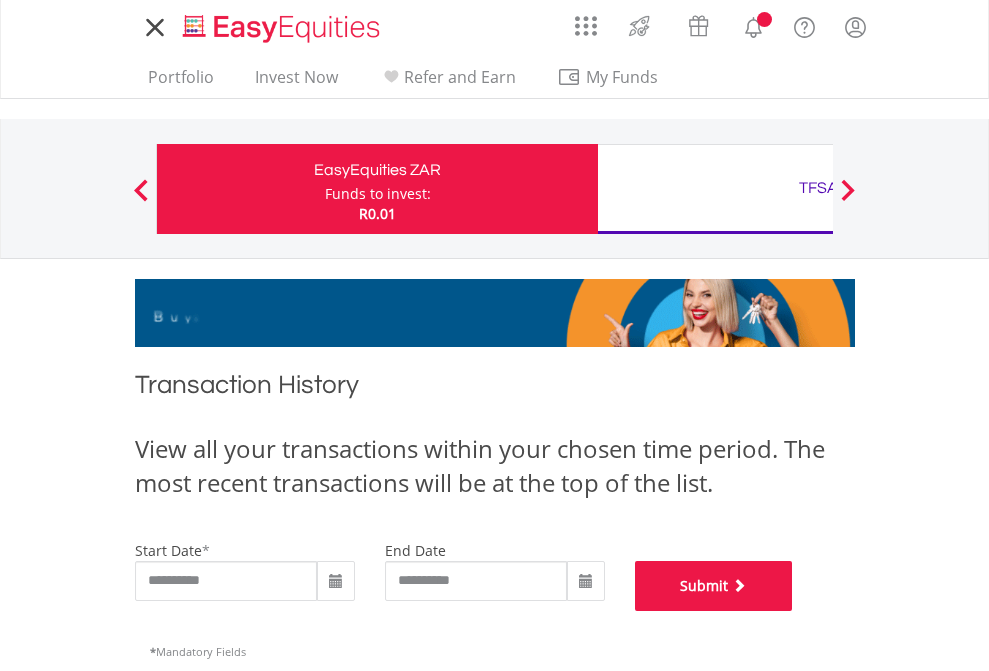 click on "Submit" at bounding box center (714, 586) 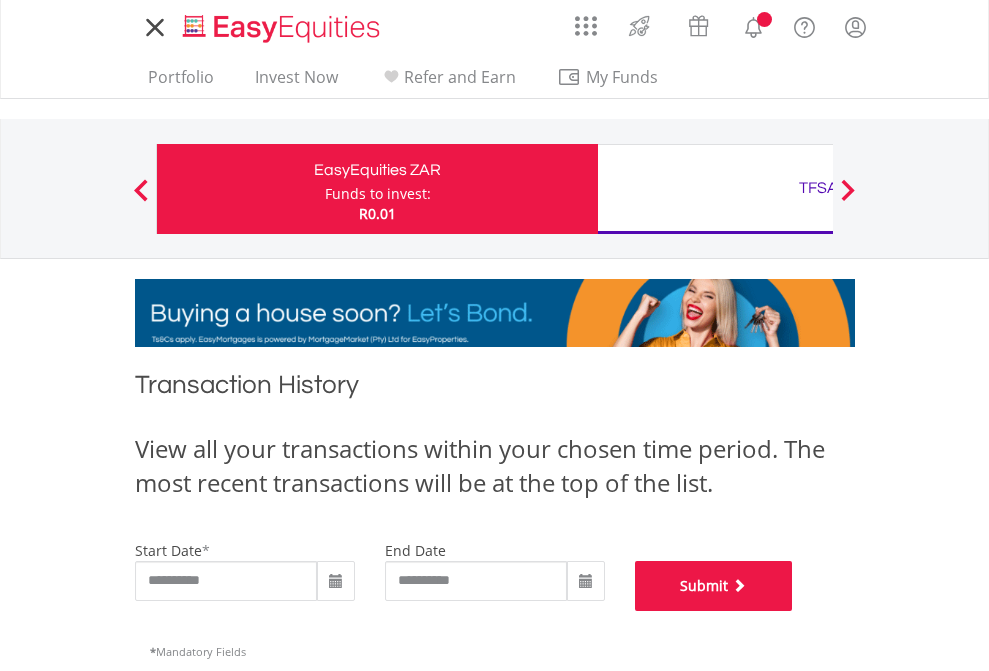 scroll, scrollTop: 811, scrollLeft: 0, axis: vertical 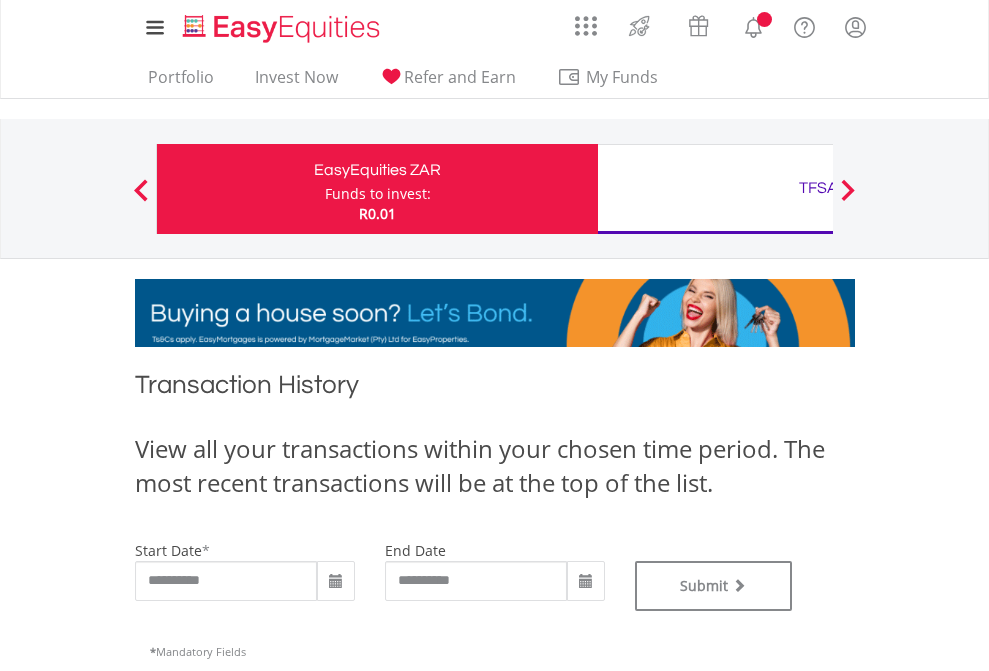 click on "TFSA" at bounding box center [818, 188] 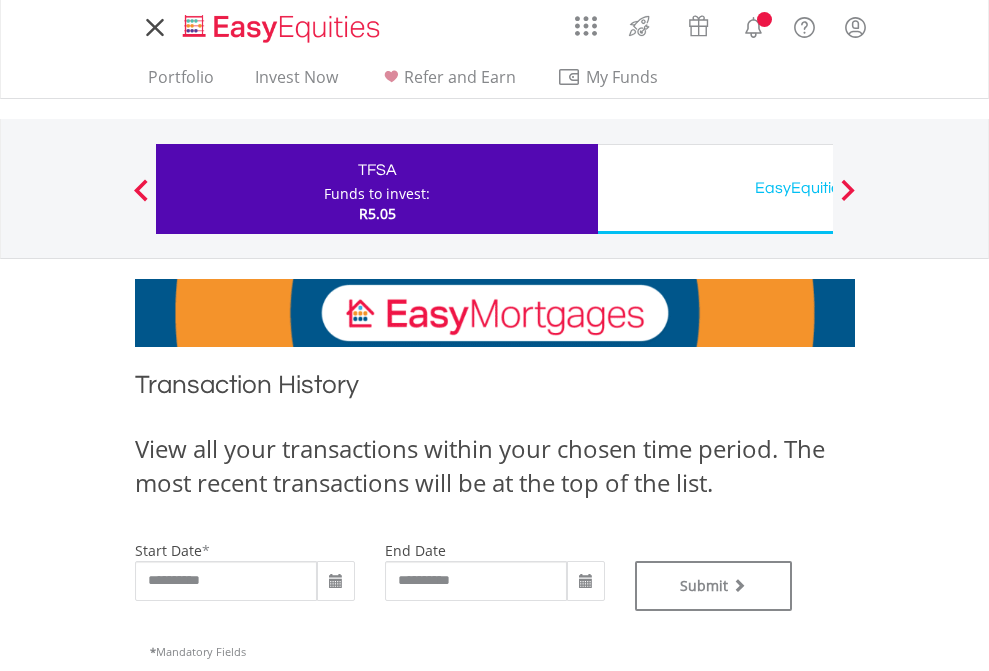 scroll, scrollTop: 0, scrollLeft: 0, axis: both 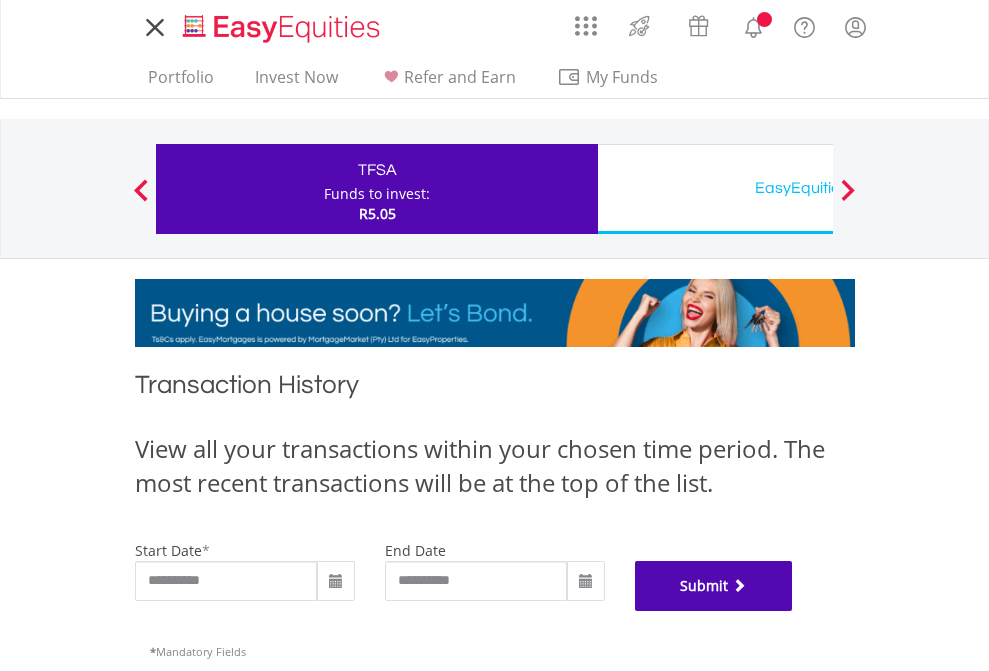click on "Submit" at bounding box center (714, 586) 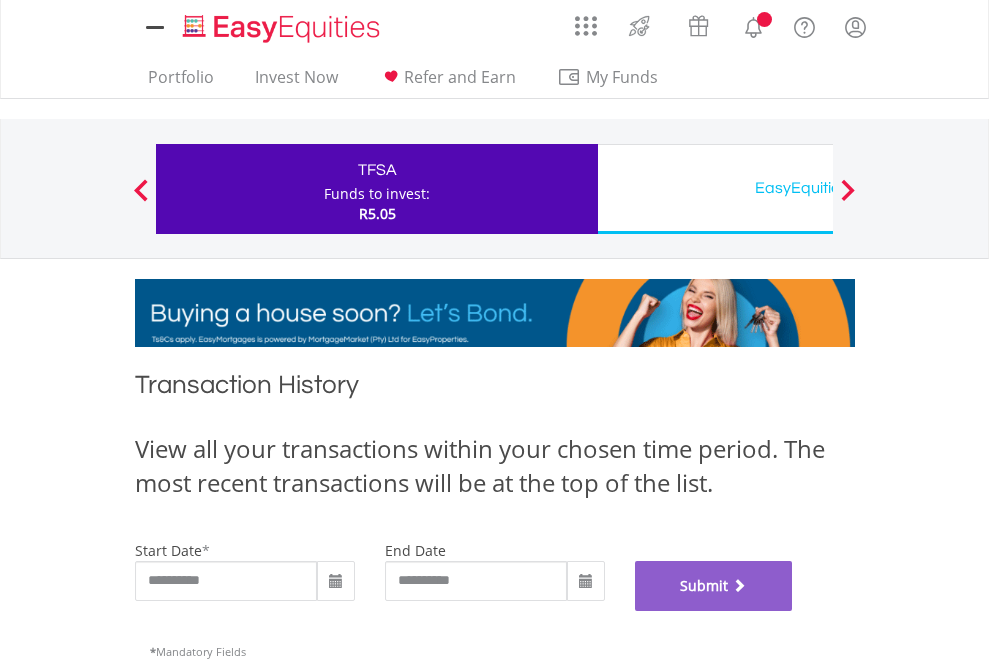 scroll, scrollTop: 811, scrollLeft: 0, axis: vertical 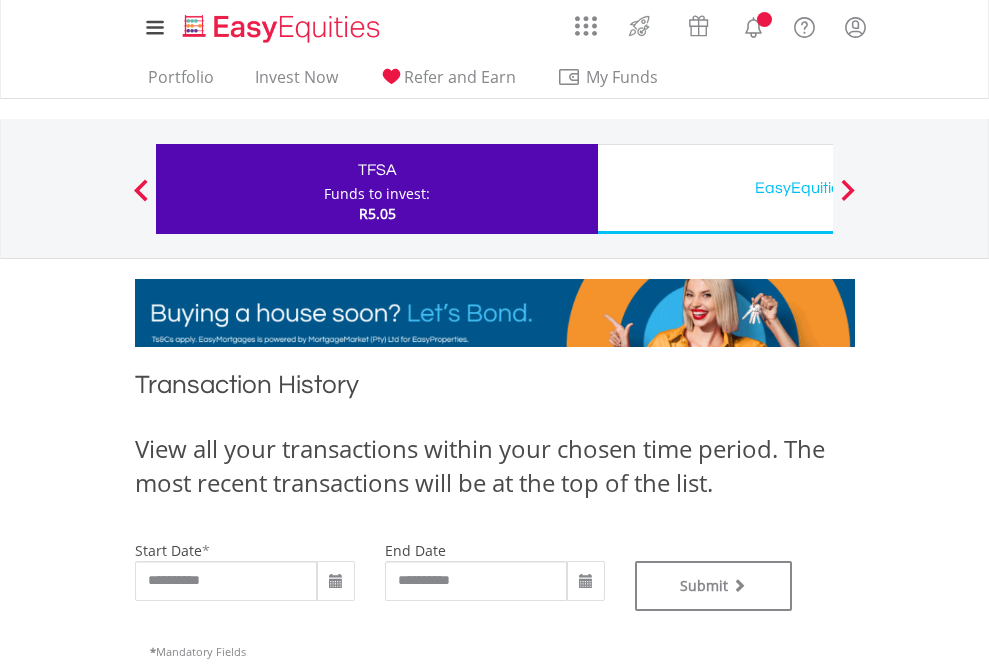 click on "EasyEquities USD" at bounding box center (818, 188) 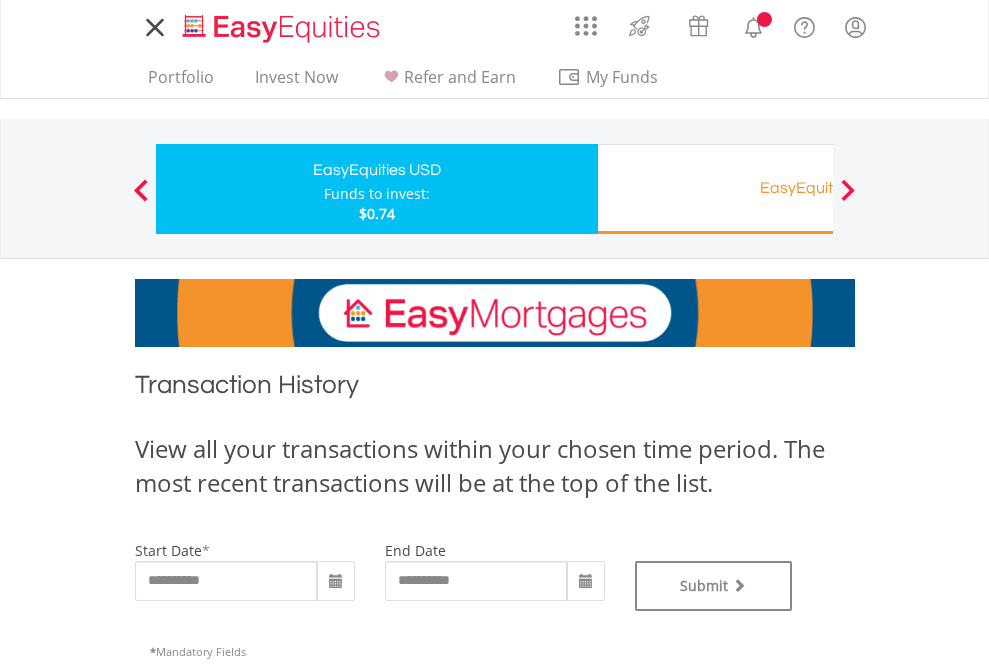 scroll, scrollTop: 0, scrollLeft: 0, axis: both 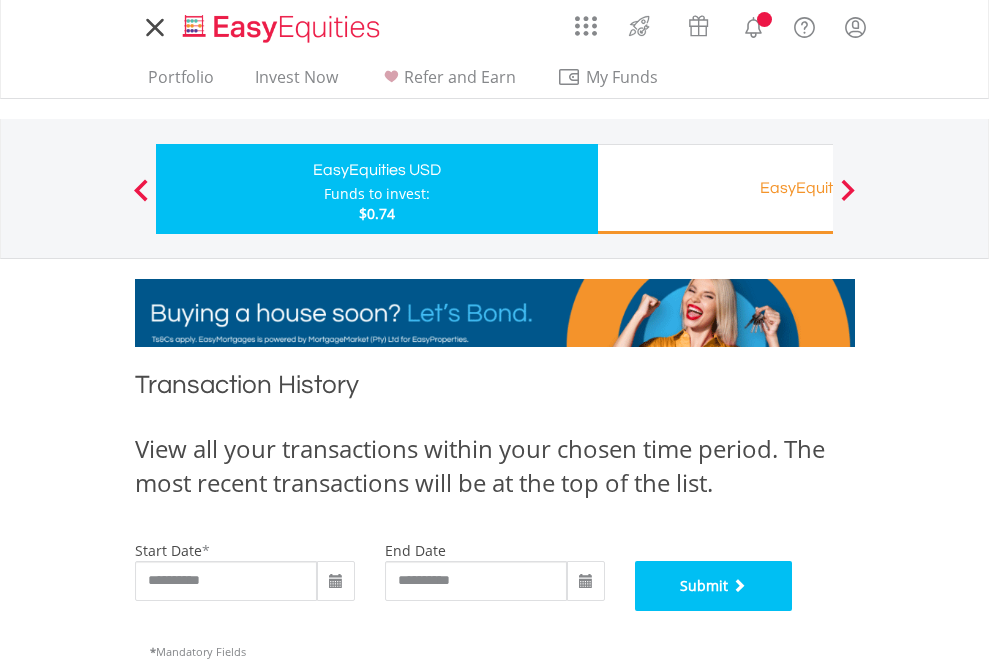 click on "Submit" at bounding box center (714, 586) 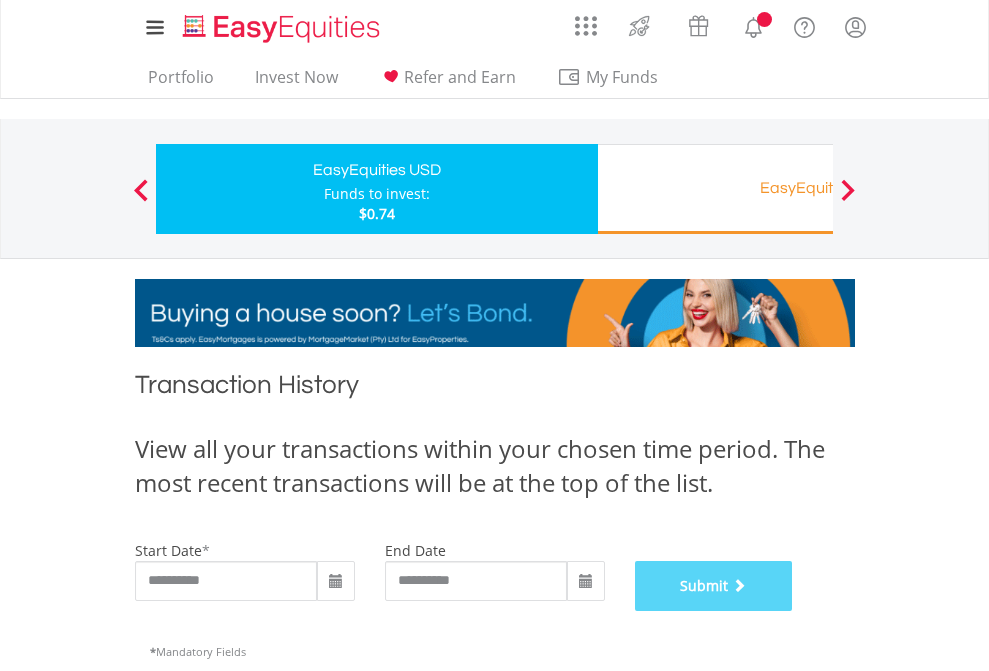 scroll, scrollTop: 811, scrollLeft: 0, axis: vertical 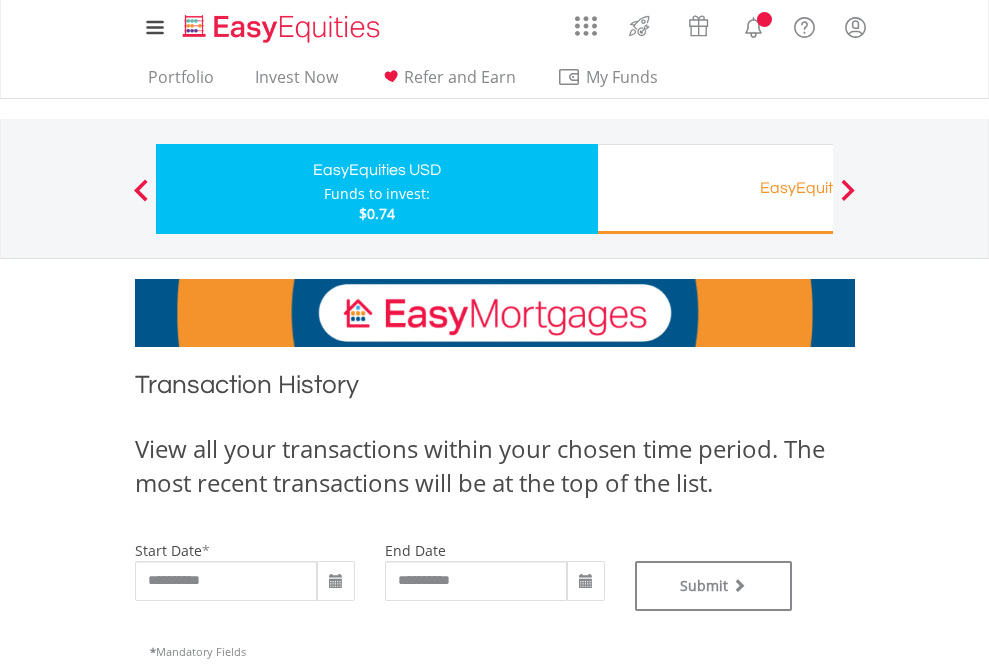 click on "EasyEquities RA" at bounding box center (818, 188) 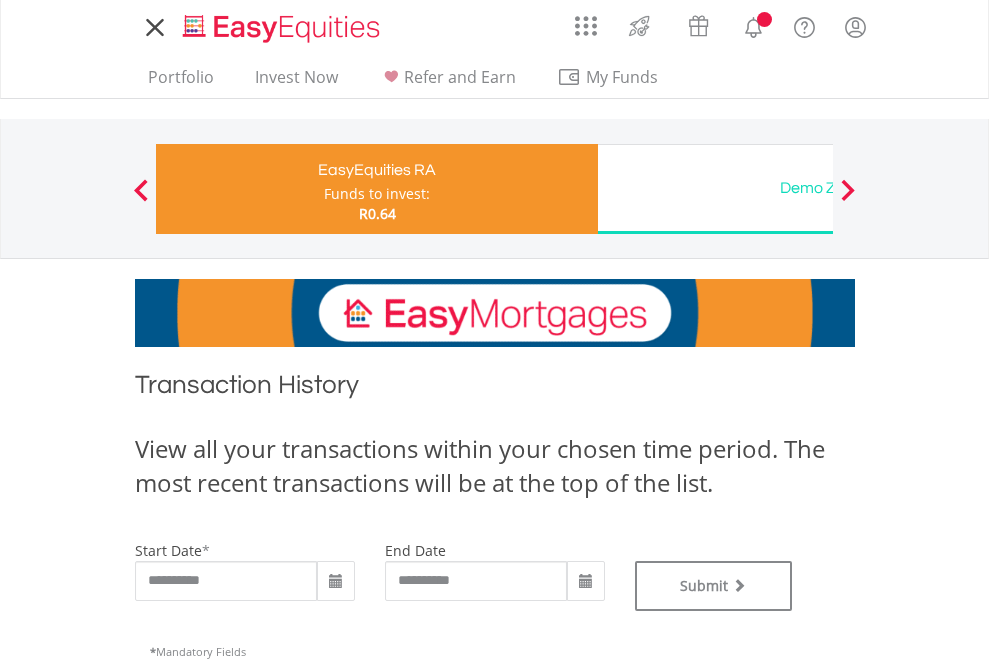 scroll, scrollTop: 0, scrollLeft: 0, axis: both 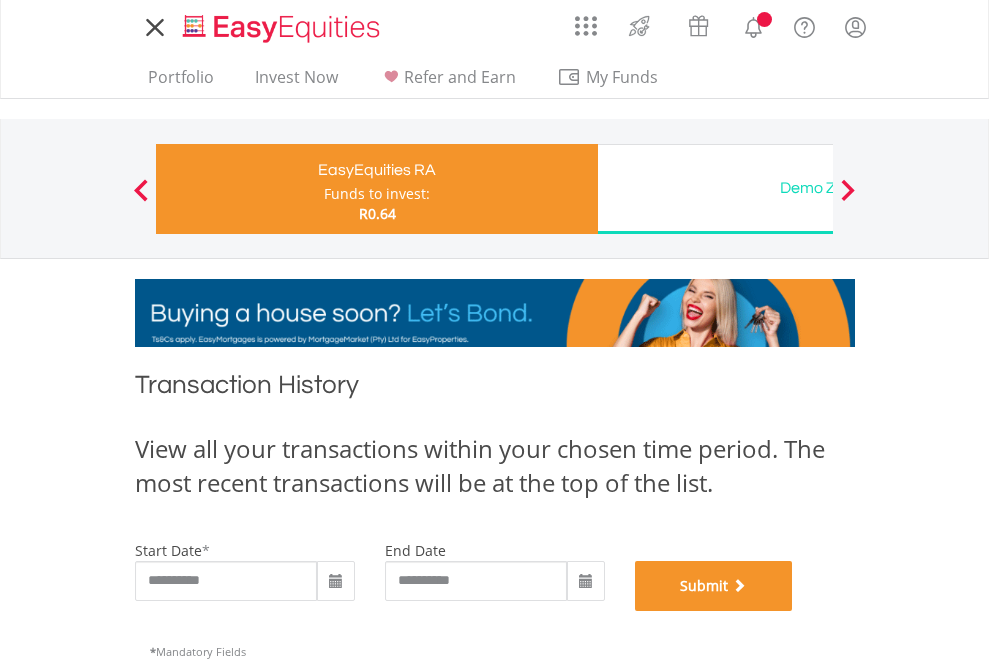 click on "Submit" at bounding box center [714, 586] 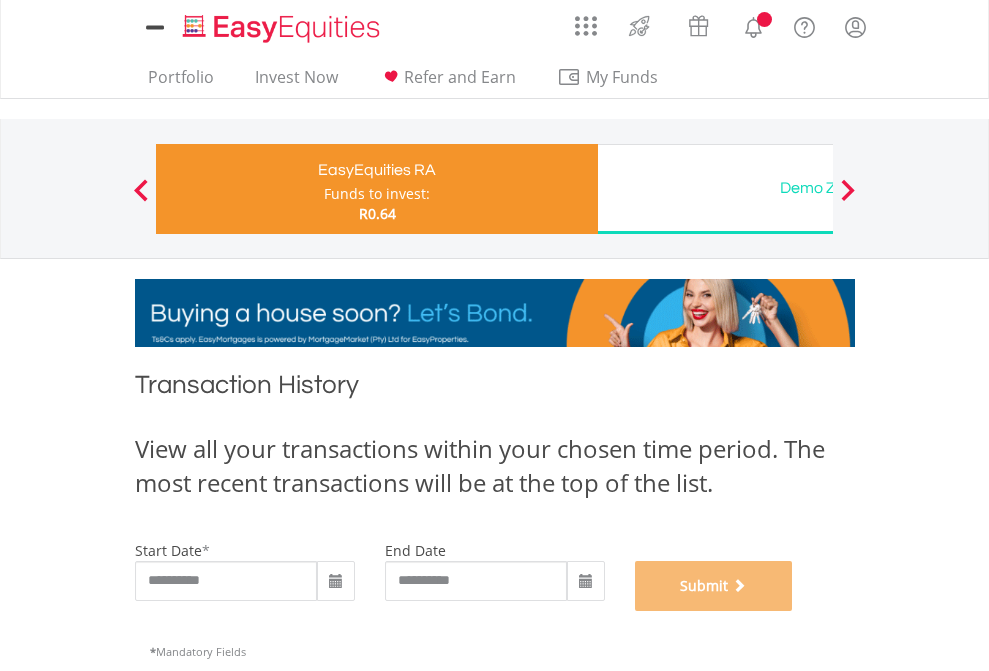 scroll, scrollTop: 811, scrollLeft: 0, axis: vertical 